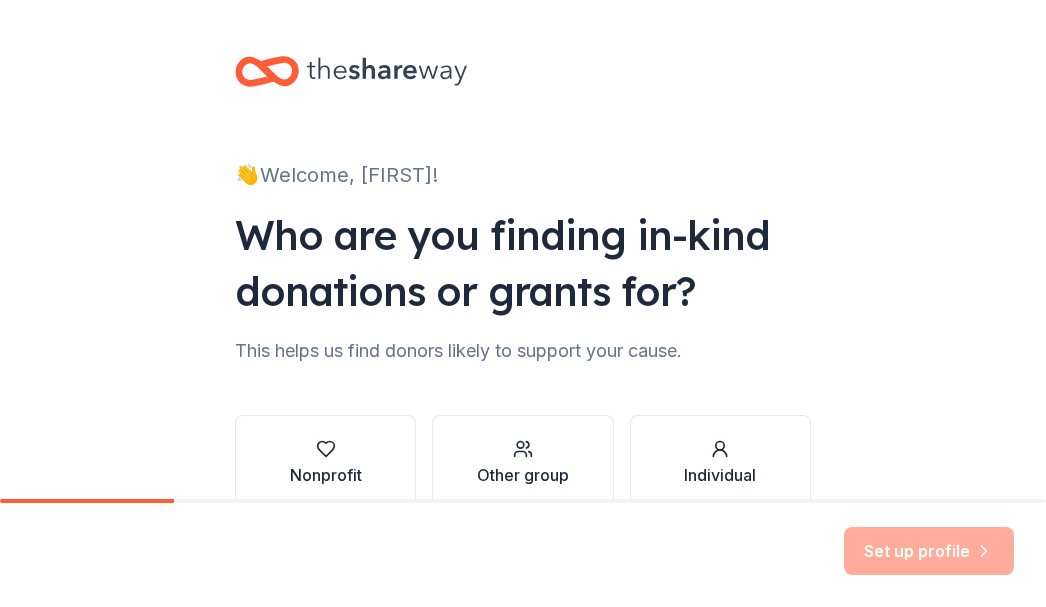 scroll, scrollTop: 0, scrollLeft: 0, axis: both 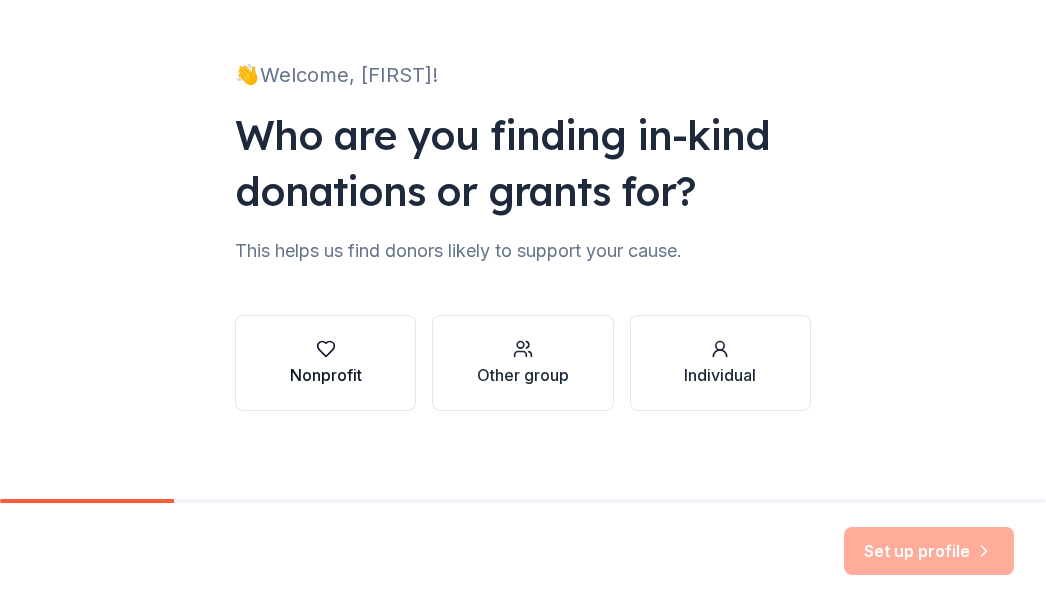 click on "Nonprofit" at bounding box center (326, 375) 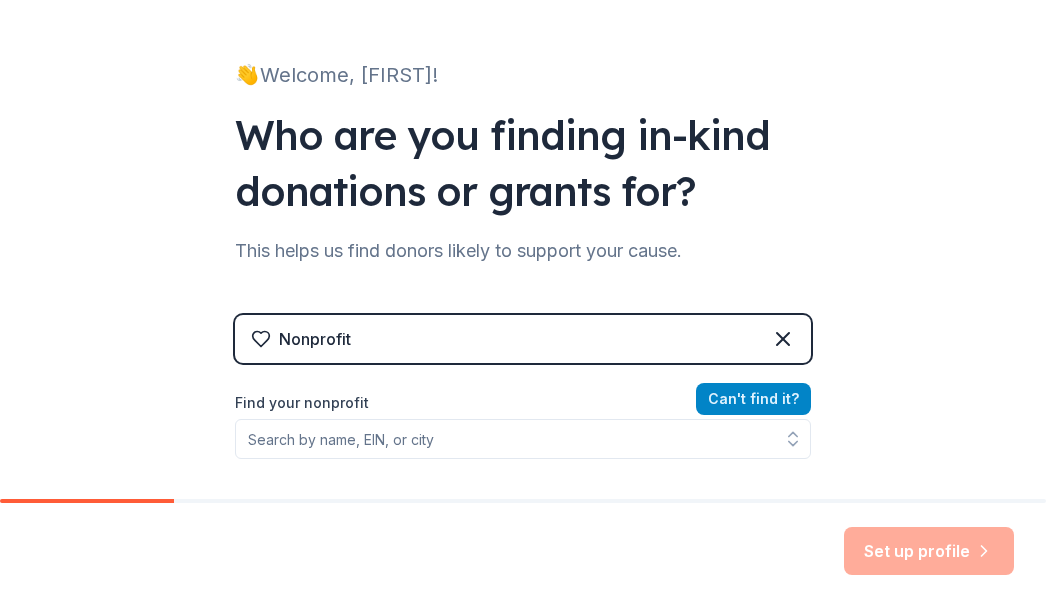 click on "Can ' t find it?" at bounding box center [753, 399] 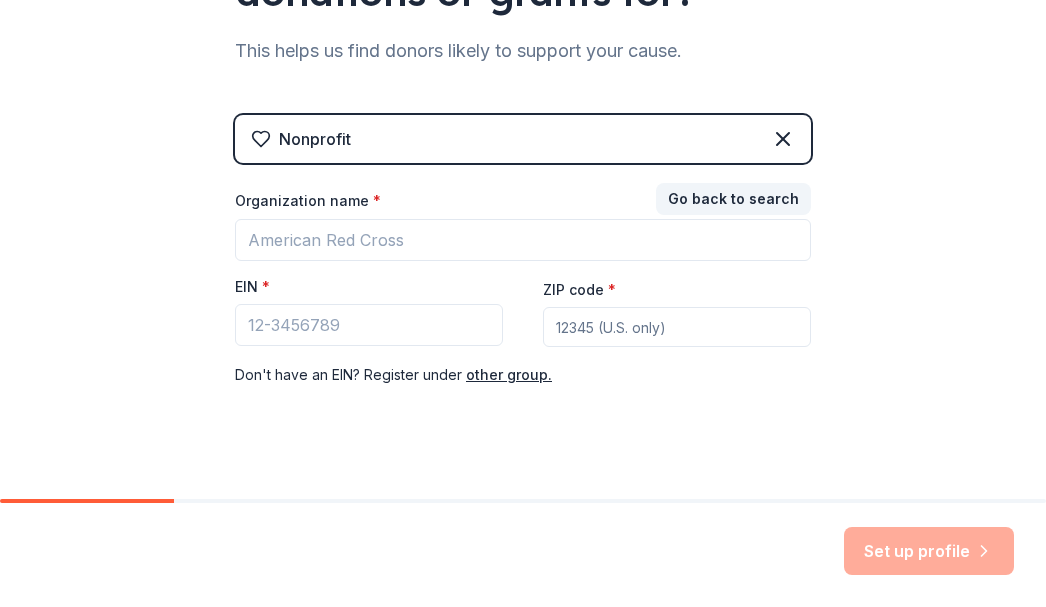 scroll, scrollTop: 200, scrollLeft: 0, axis: vertical 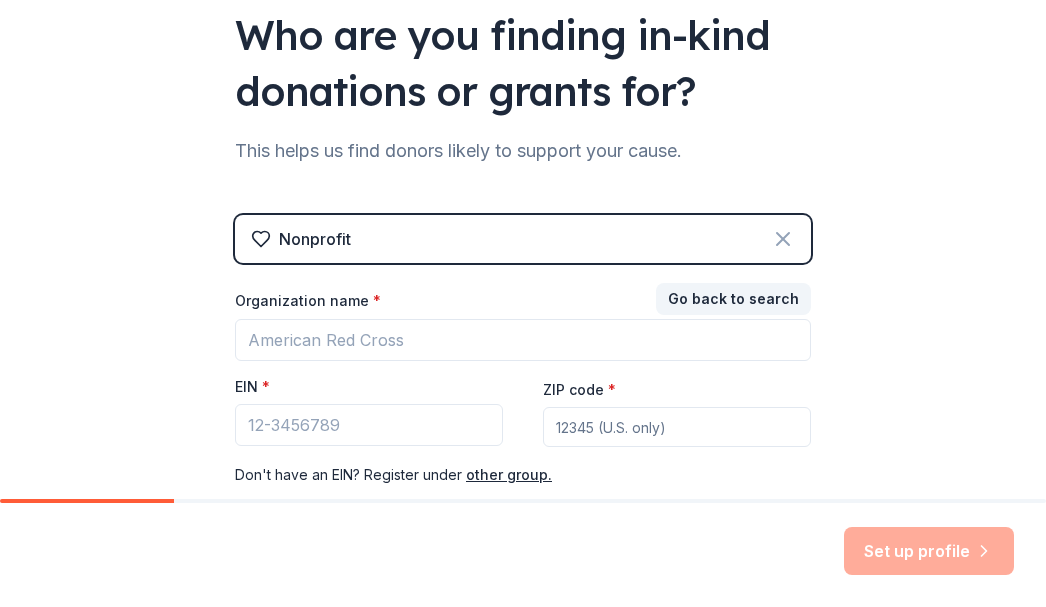 click 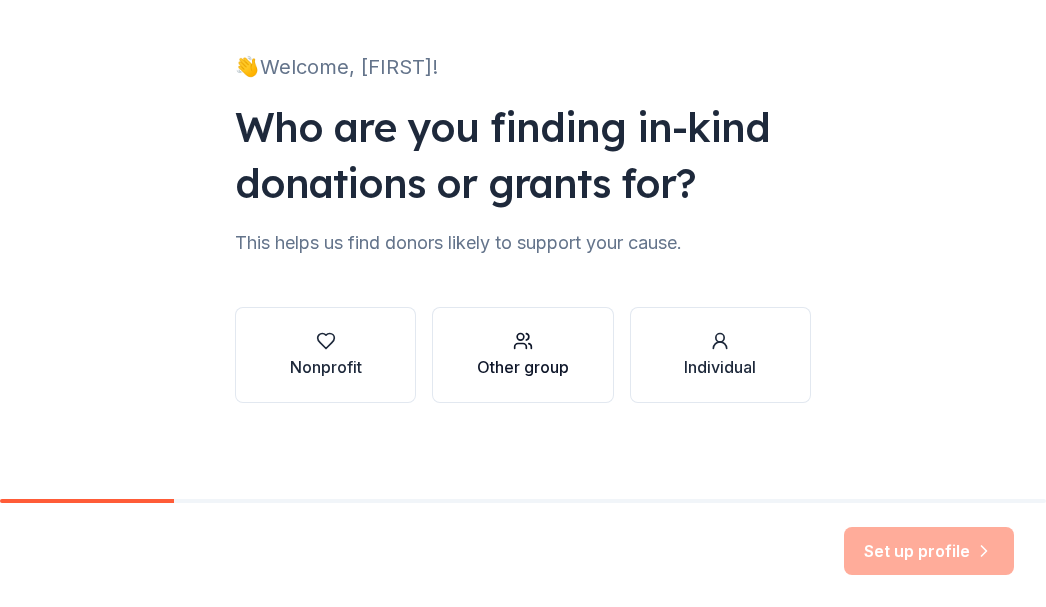 click 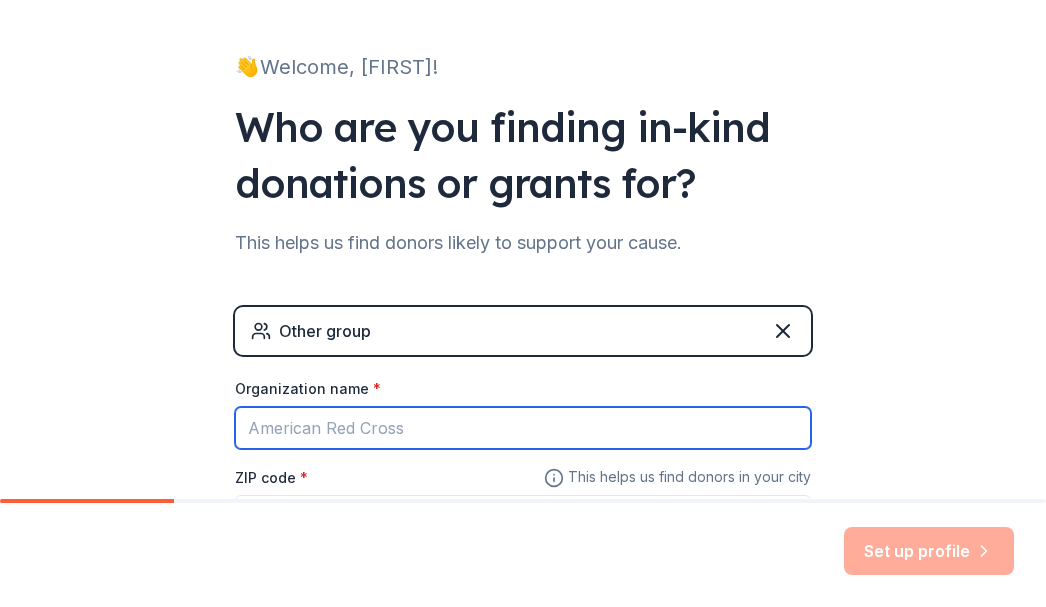 click on "Organization name *" at bounding box center (523, 428) 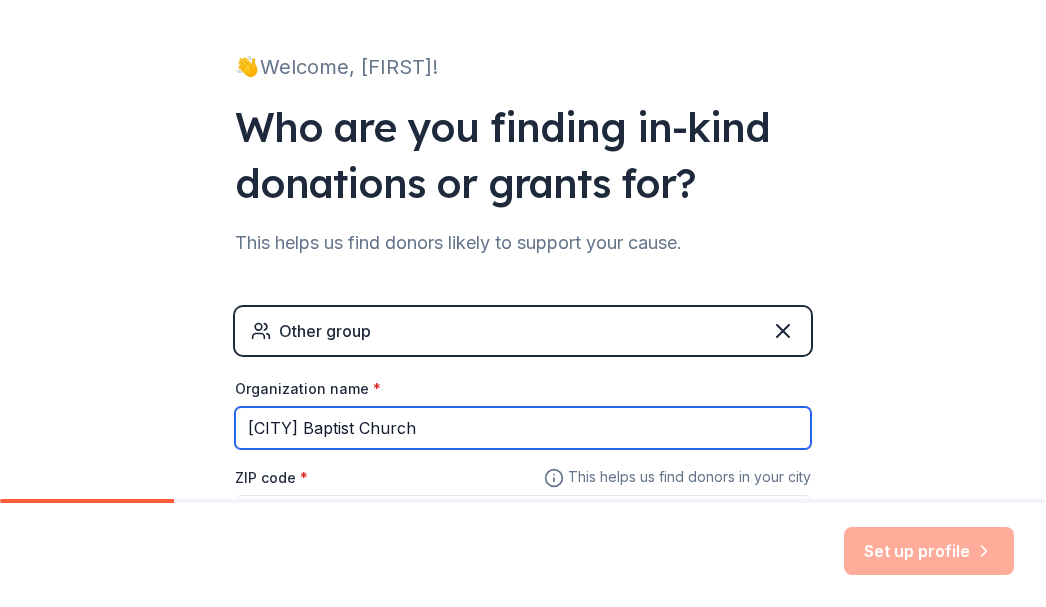 type on "[CITY] Baptist Church" 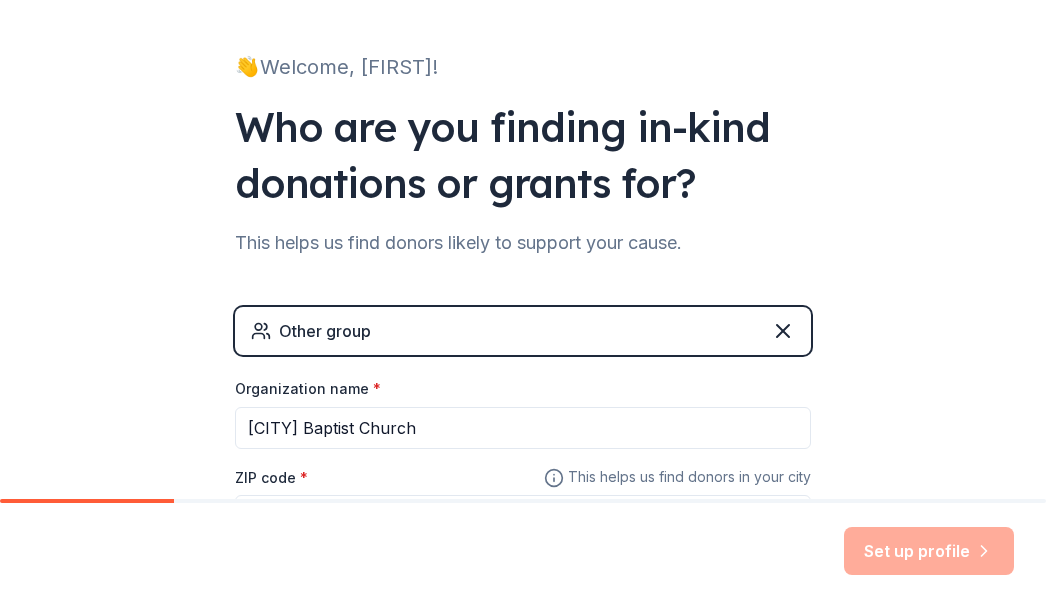 click on "ZIP code *" at bounding box center (523, 500) 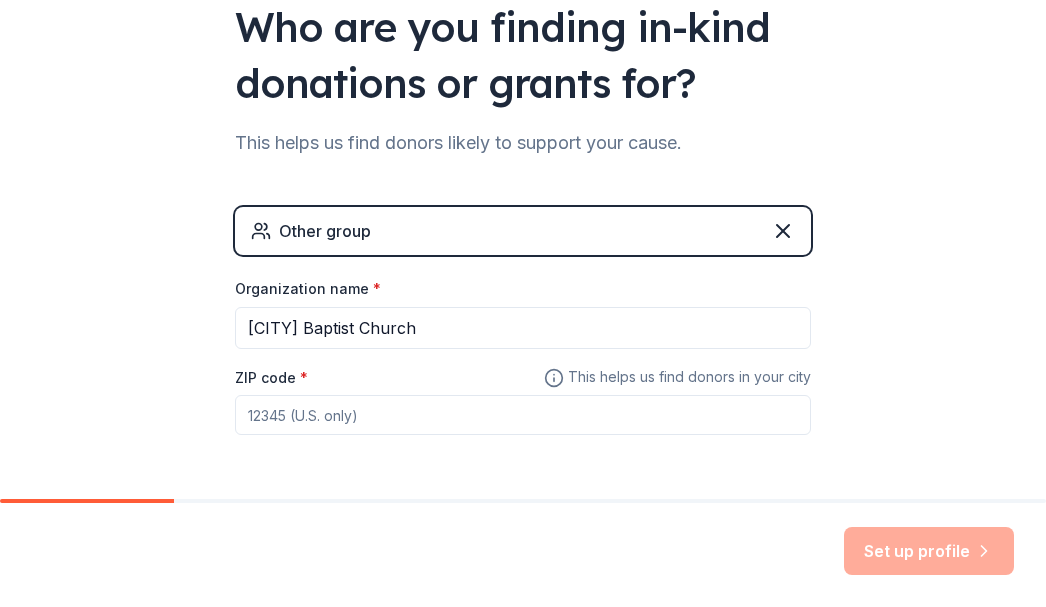scroll, scrollTop: 280, scrollLeft: 0, axis: vertical 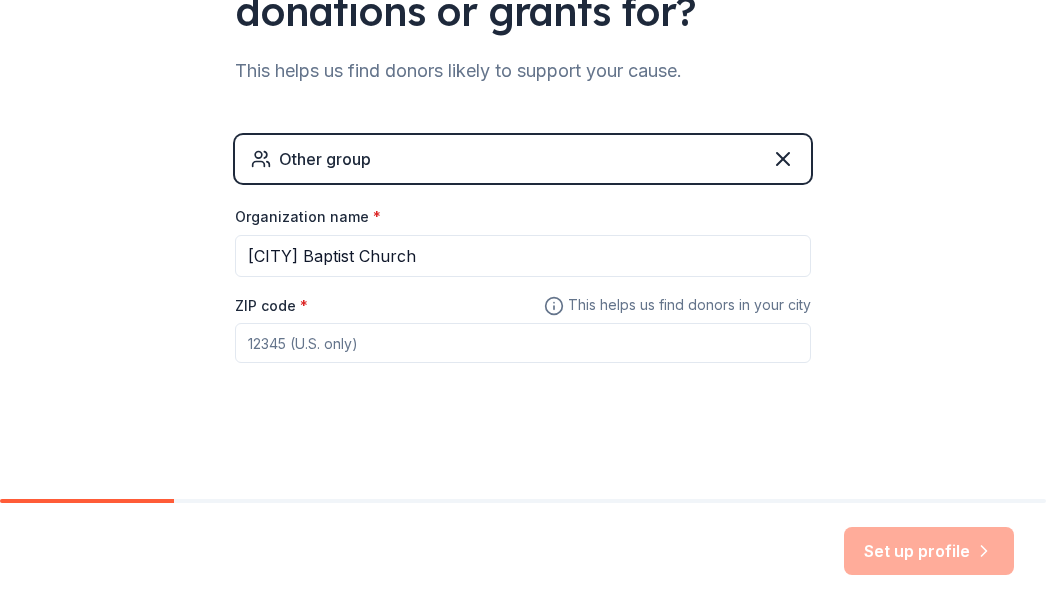 click on "ZIP code *" at bounding box center (523, 343) 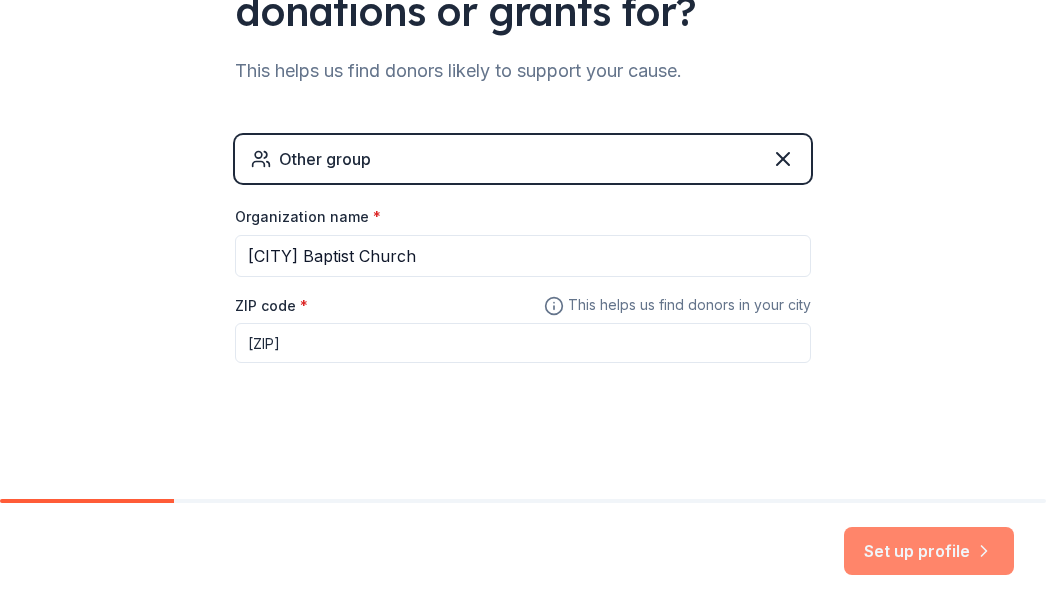 type on "[ZIP]" 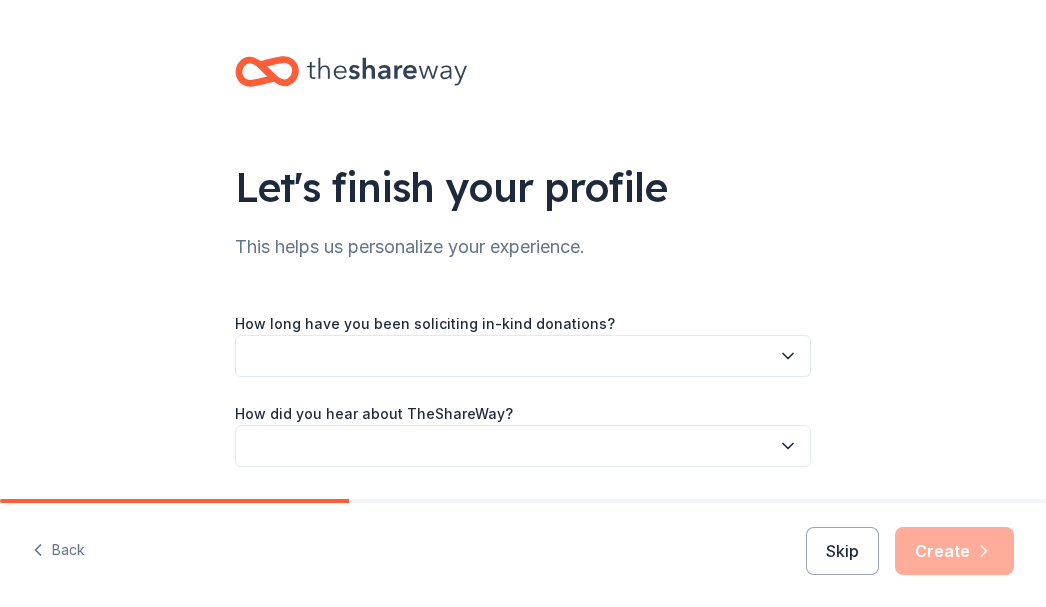 scroll, scrollTop: 0, scrollLeft: 0, axis: both 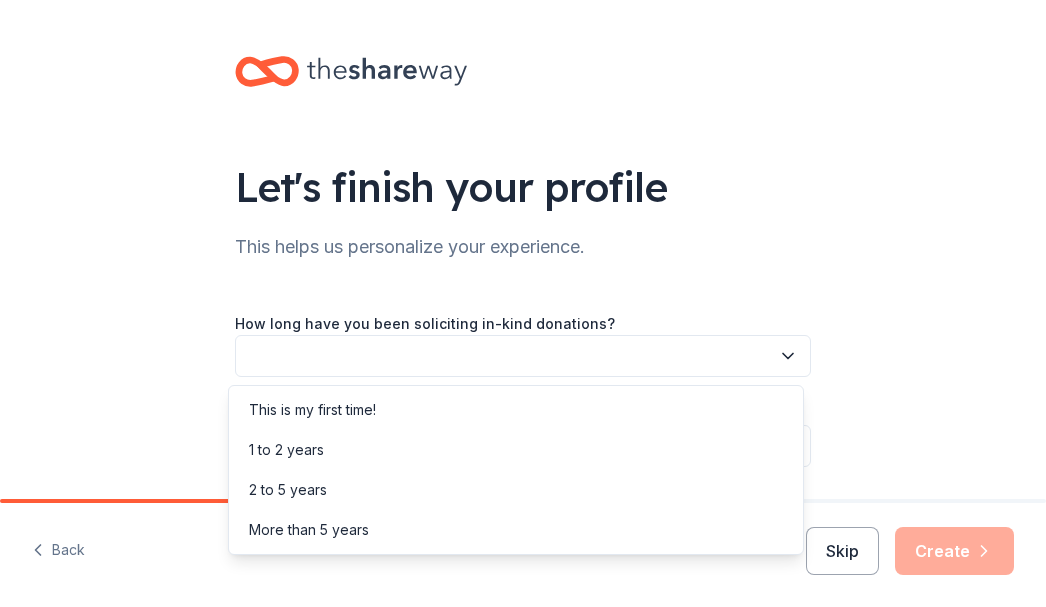 click 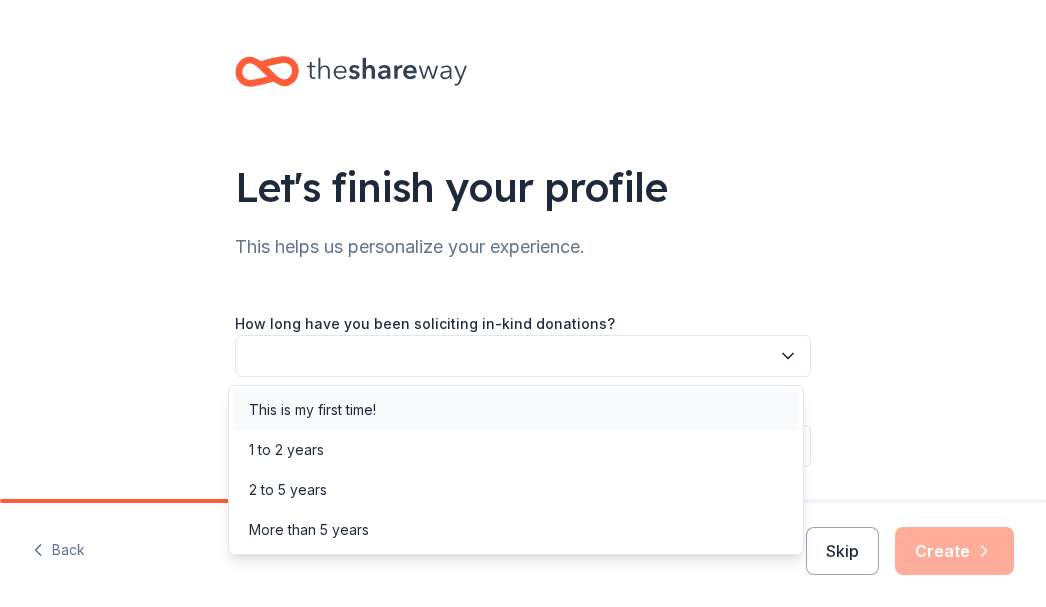 click on "This is my first time!" at bounding box center (312, 410) 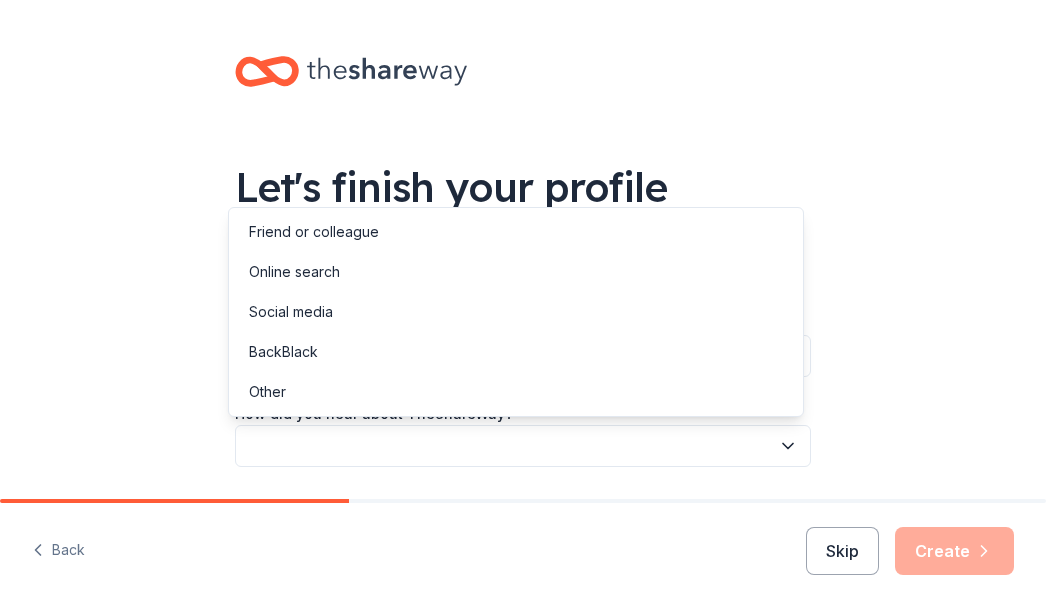 click 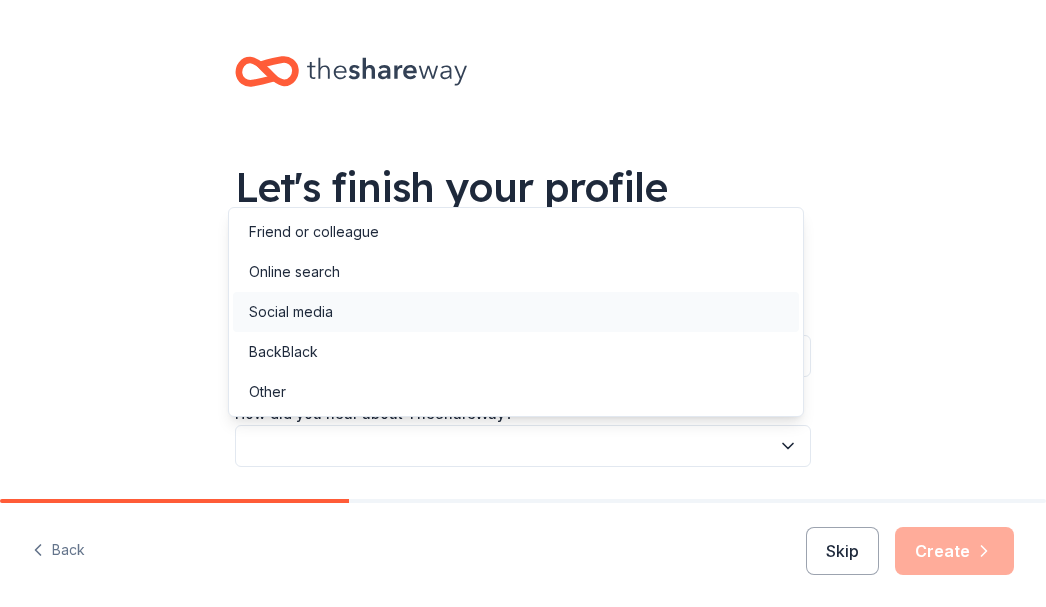 click on "Social media" at bounding box center (291, 312) 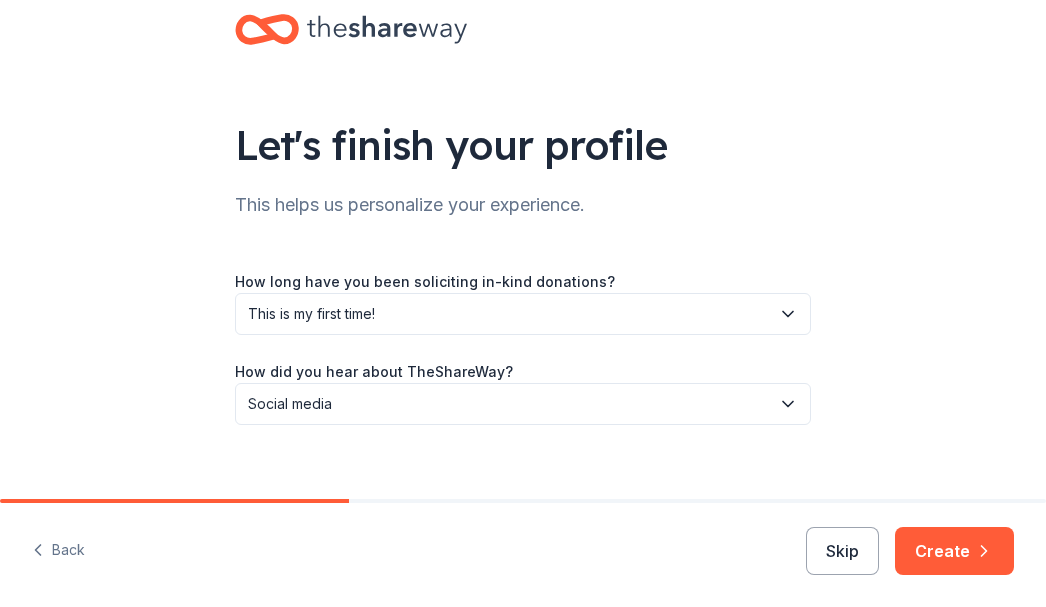 scroll, scrollTop: 64, scrollLeft: 0, axis: vertical 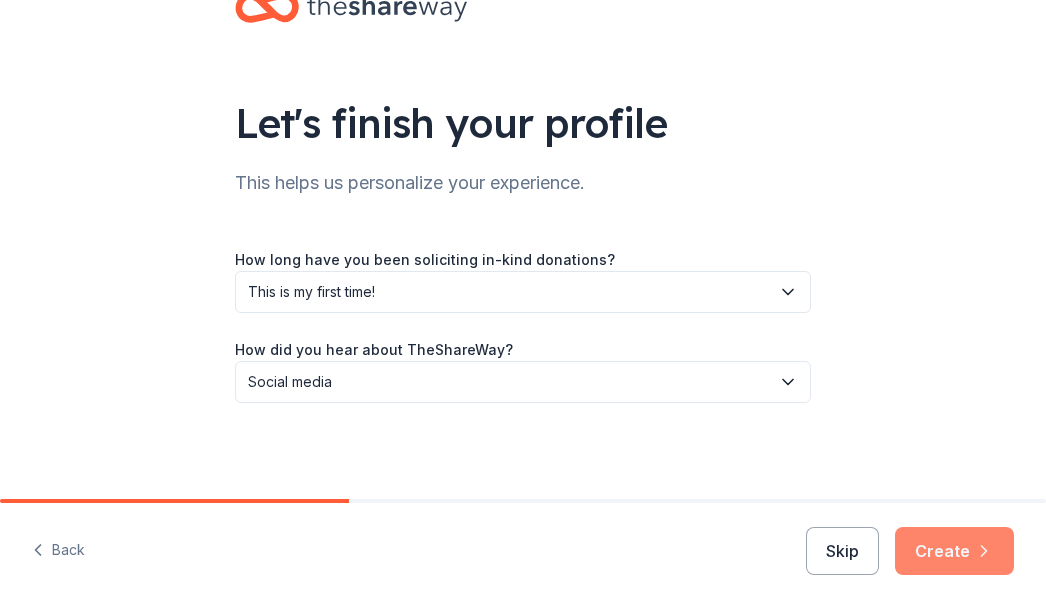 click on "Create" at bounding box center [954, 551] 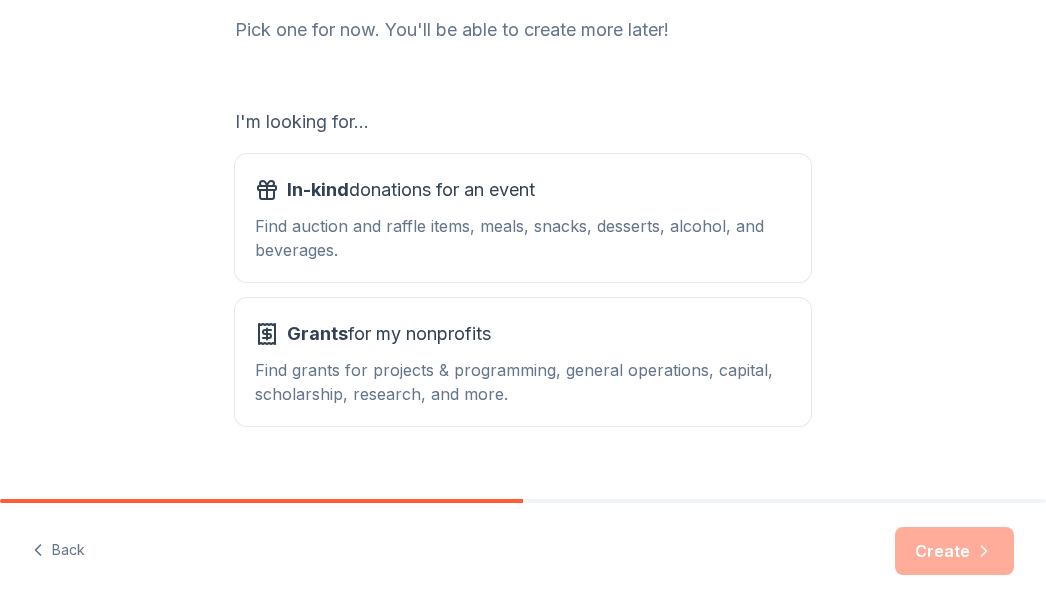 scroll, scrollTop: 308, scrollLeft: 0, axis: vertical 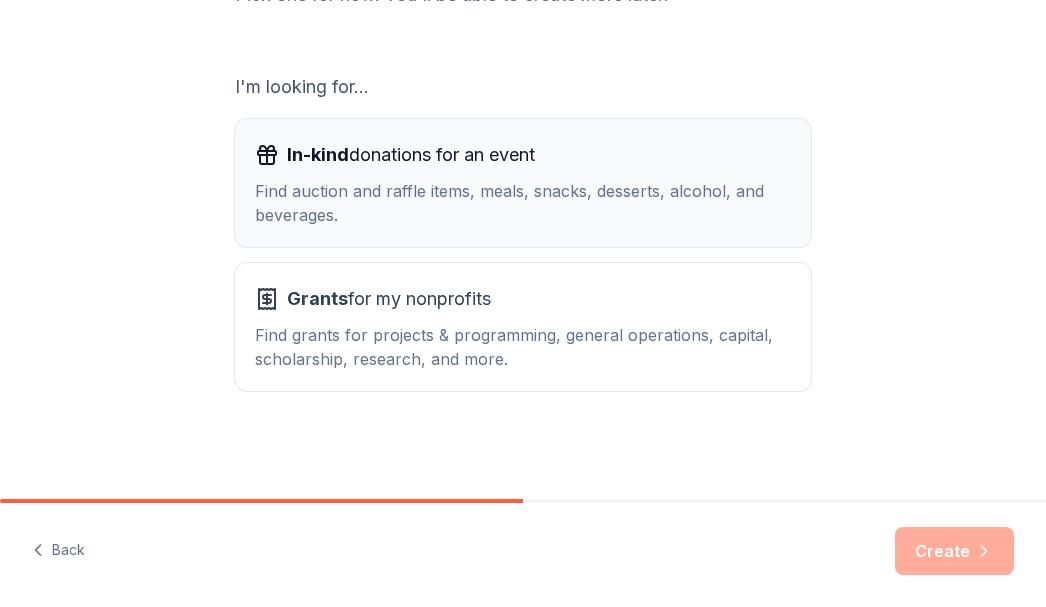 click on "In-kind" at bounding box center (318, 154) 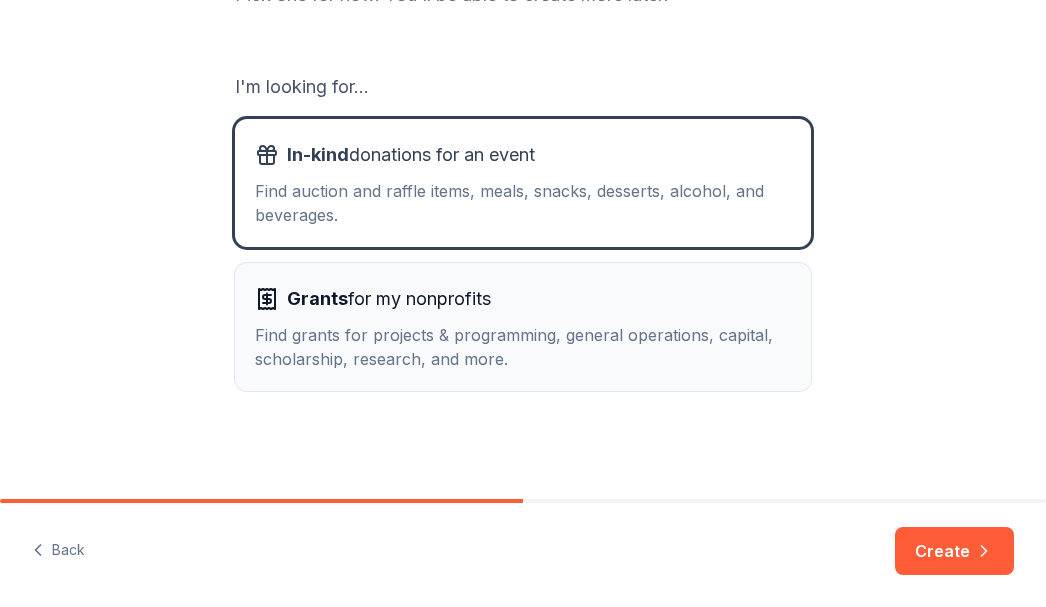click on "Grants  for my nonprofits" at bounding box center (389, 299) 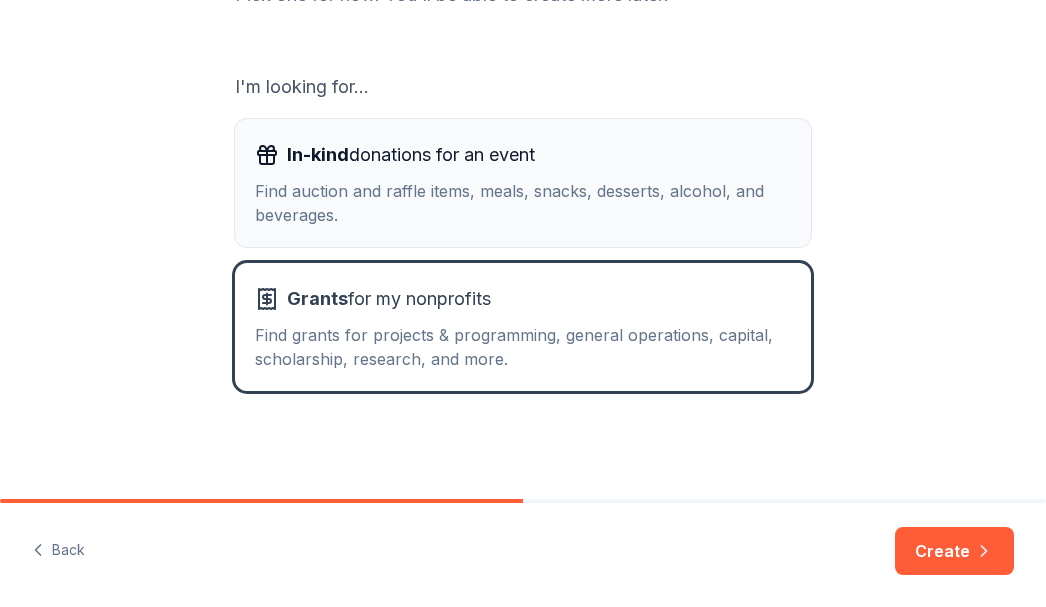 click on "In-kind  donations for an event" at bounding box center (411, 155) 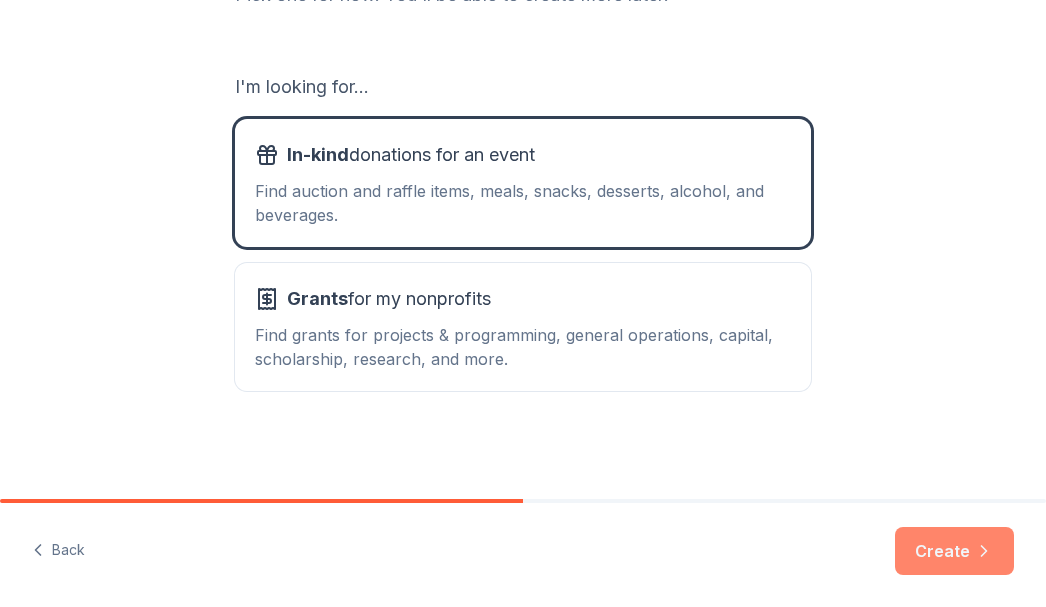 click on "Create" at bounding box center (954, 551) 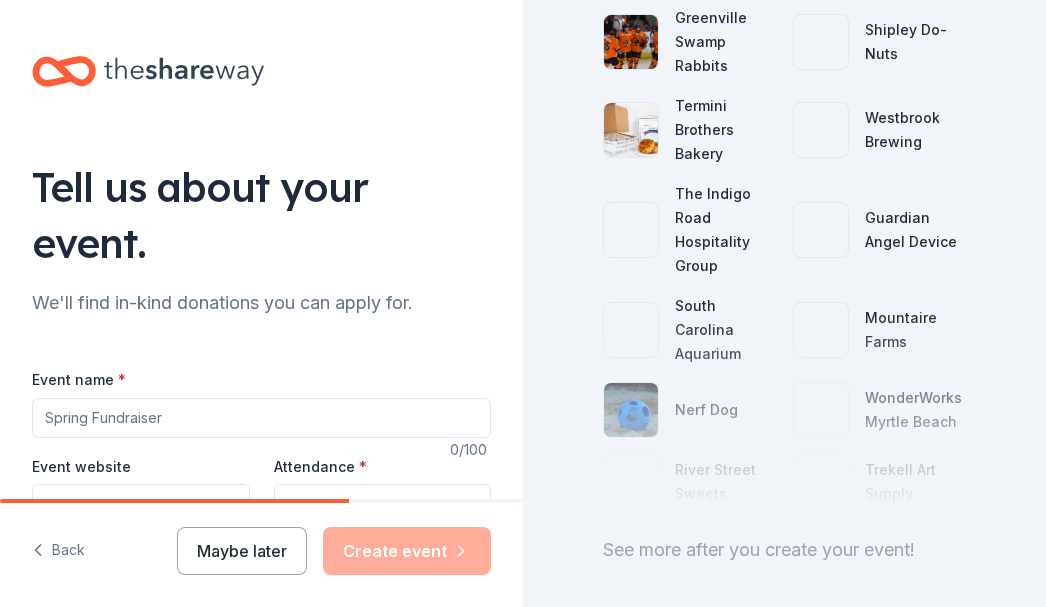 scroll, scrollTop: 400, scrollLeft: 0, axis: vertical 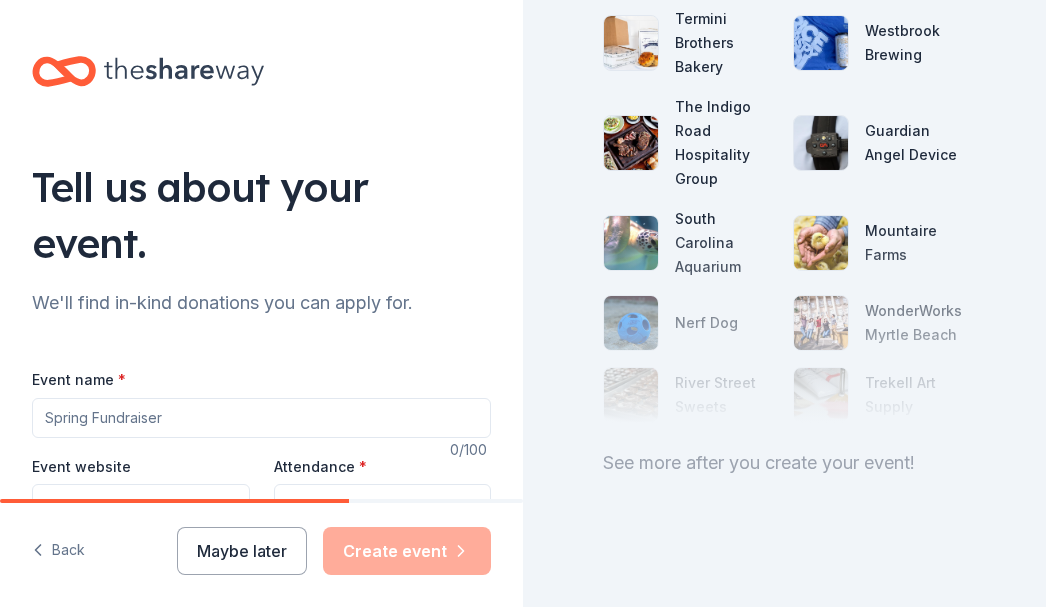 click on "Event name *" at bounding box center [261, 418] 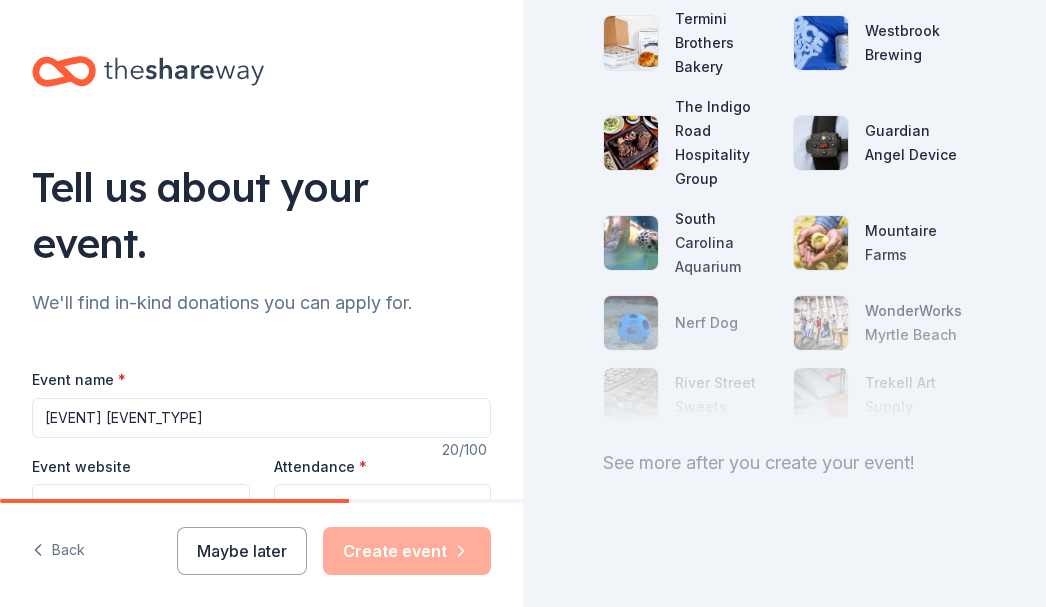 scroll, scrollTop: 402, scrollLeft: 0, axis: vertical 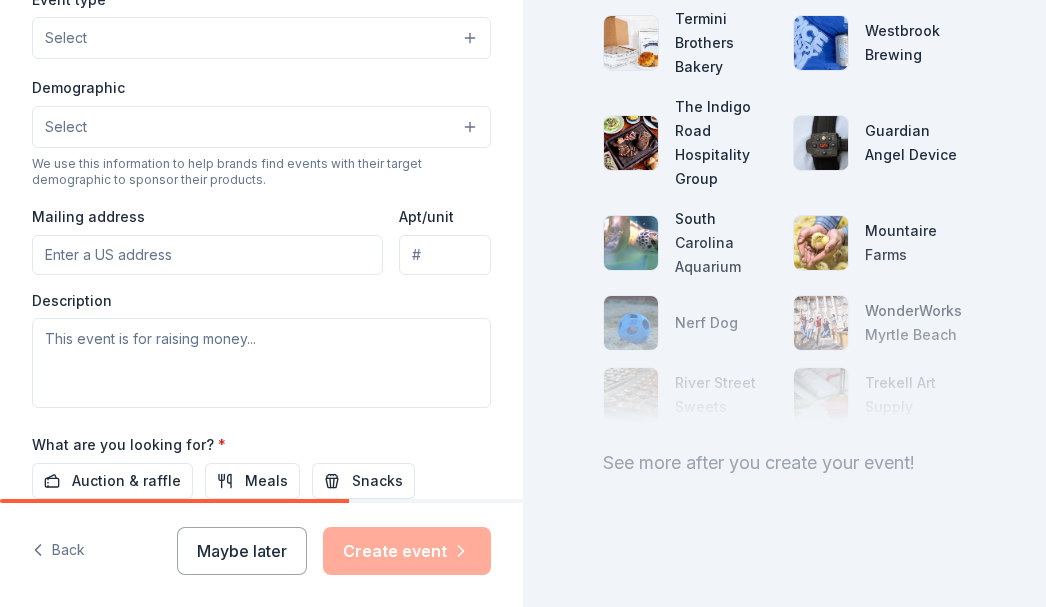 type on "[EVENT] [EVENT_TYPE]" 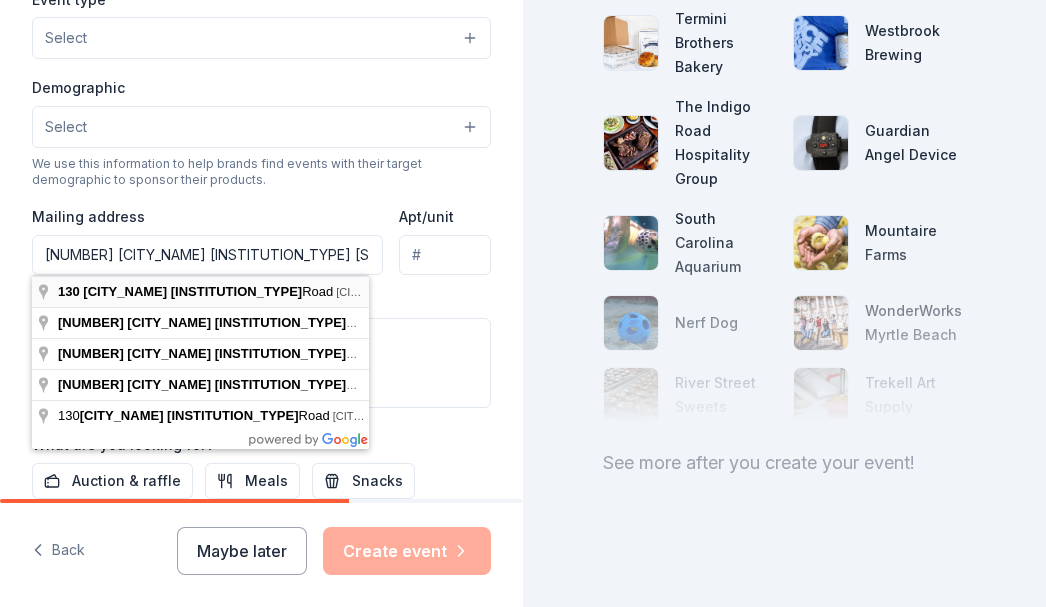 type on "[NUMBER] [CITY_NAME] [INSTITUTION_TYPE] [STREET_TYPE], [CITY_NAME], [STATE_ABBR], [POSTAL_CODE]" 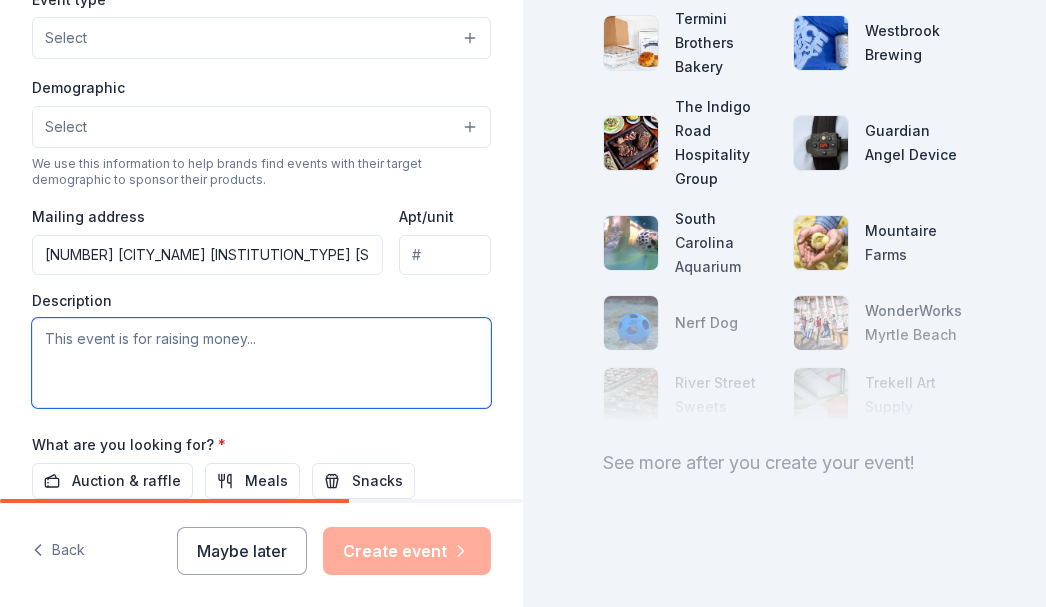 click at bounding box center (261, 363) 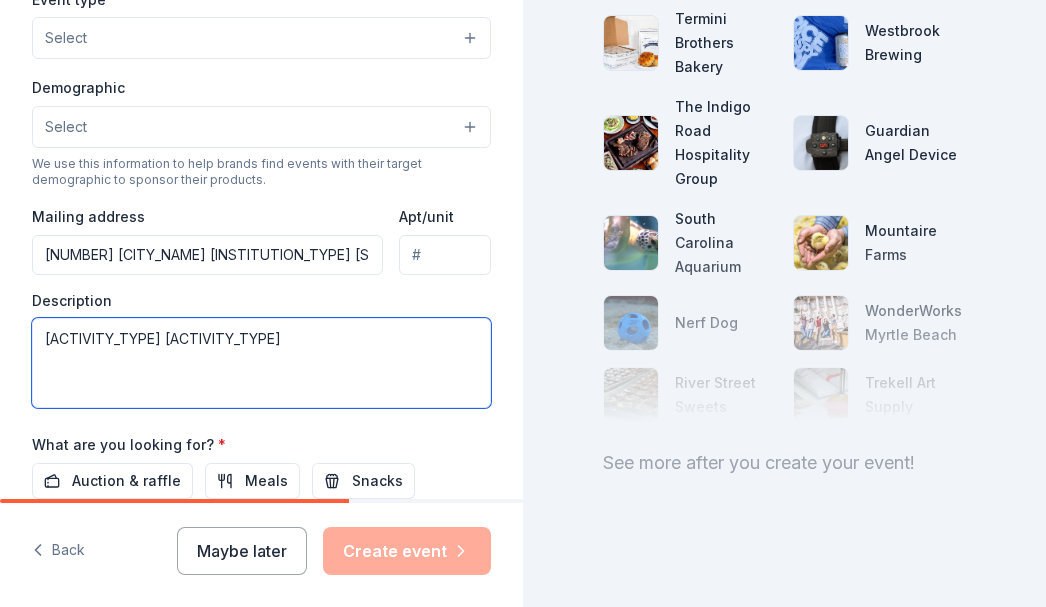 scroll, scrollTop: 740, scrollLeft: 0, axis: vertical 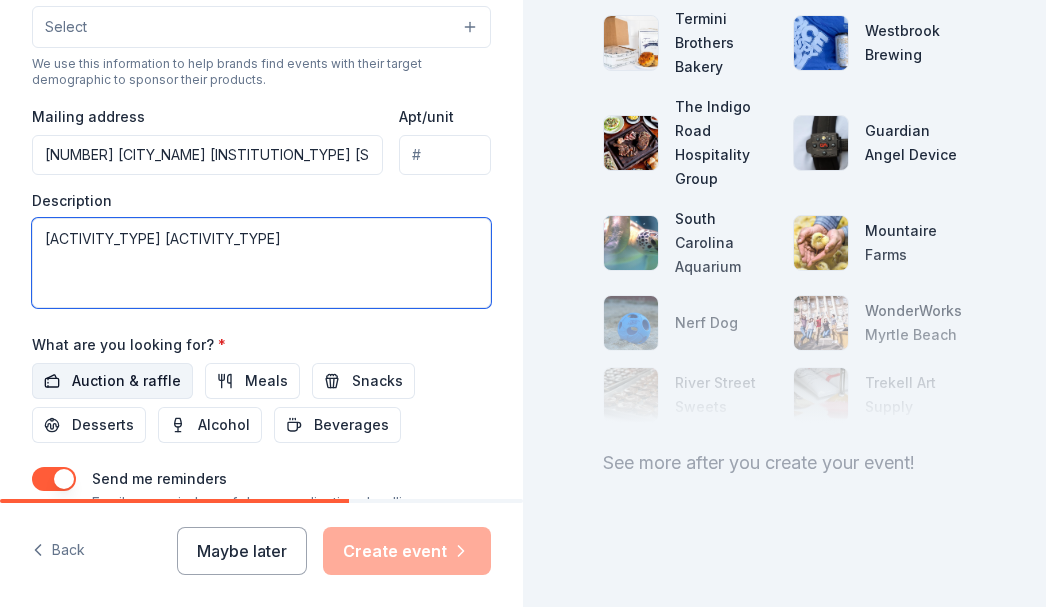 type on "[ACTIVITY_TYPE] [ACTIVITY_TYPE]" 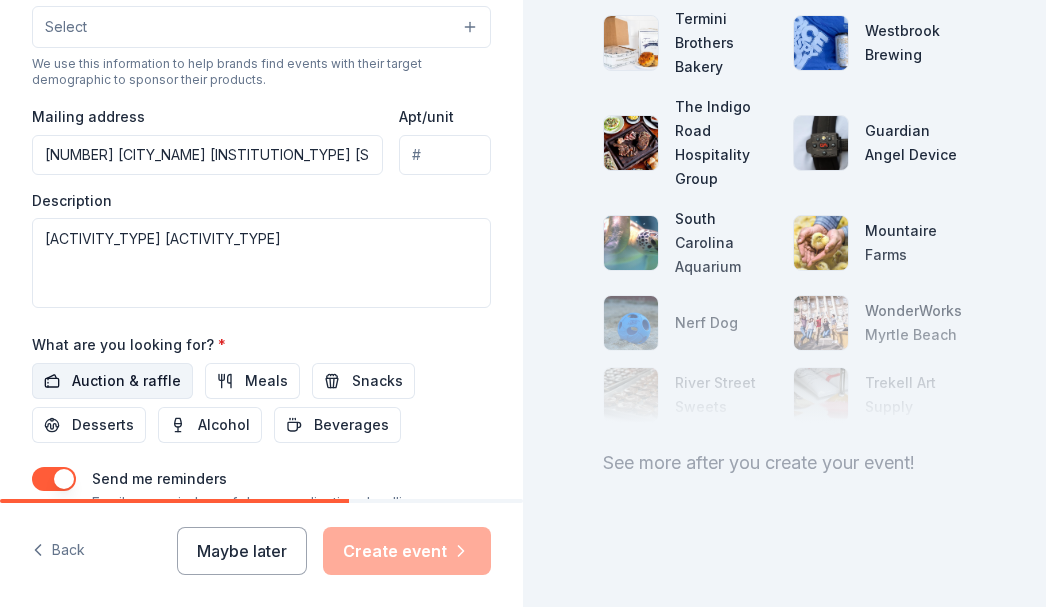 click on "Auction & raffle" at bounding box center (126, 381) 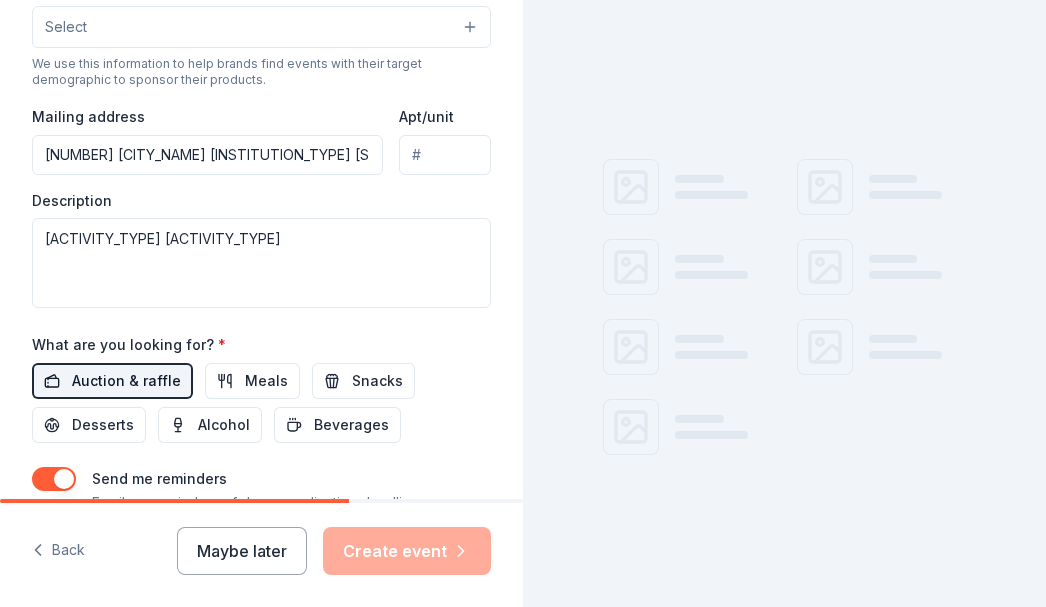 scroll, scrollTop: 40, scrollLeft: 0, axis: vertical 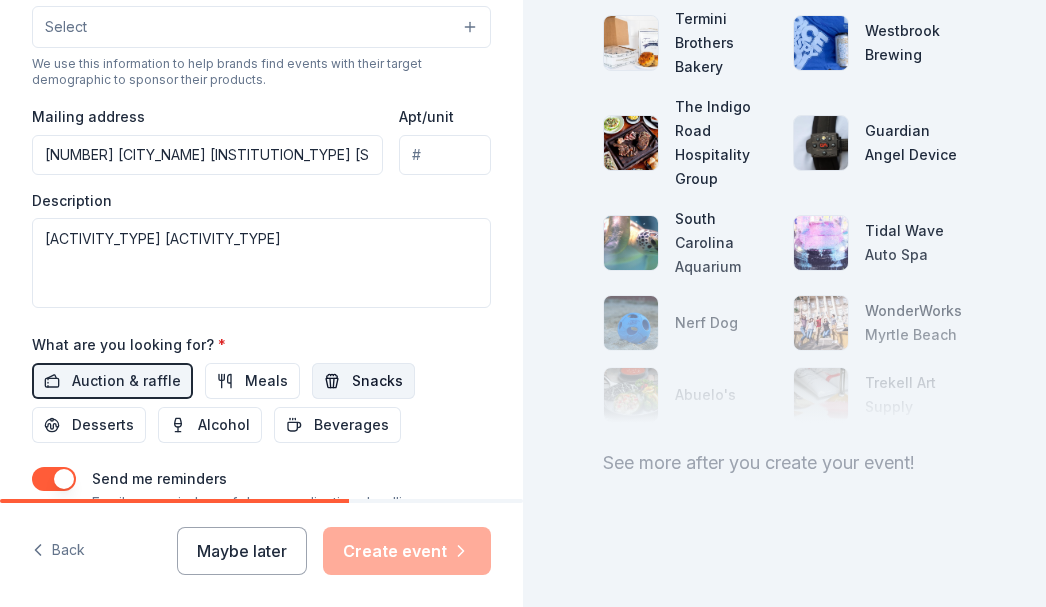 click on "Snacks" at bounding box center (363, 381) 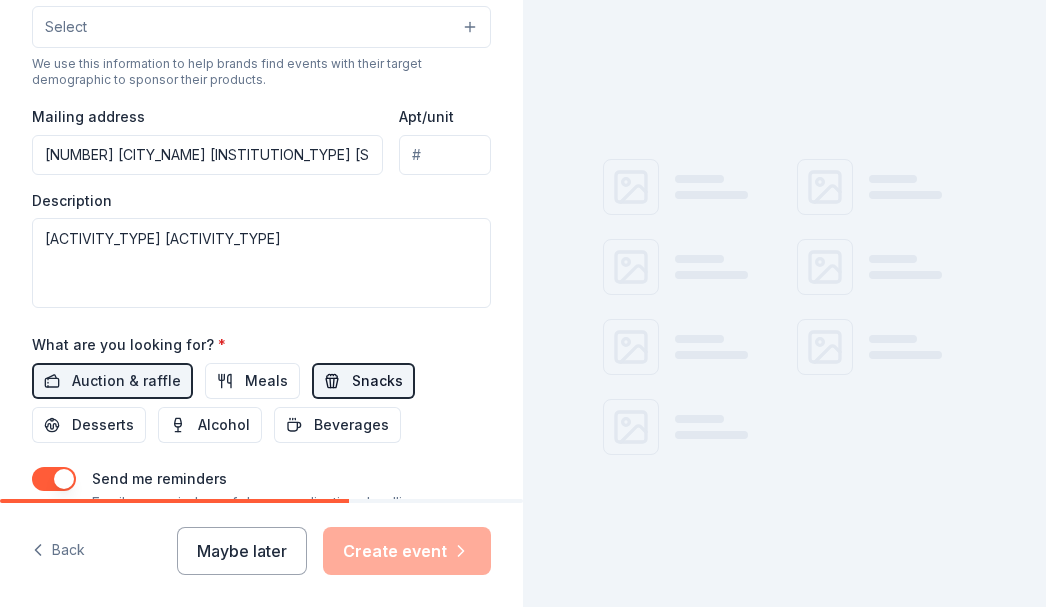 scroll, scrollTop: 402, scrollLeft: 0, axis: vertical 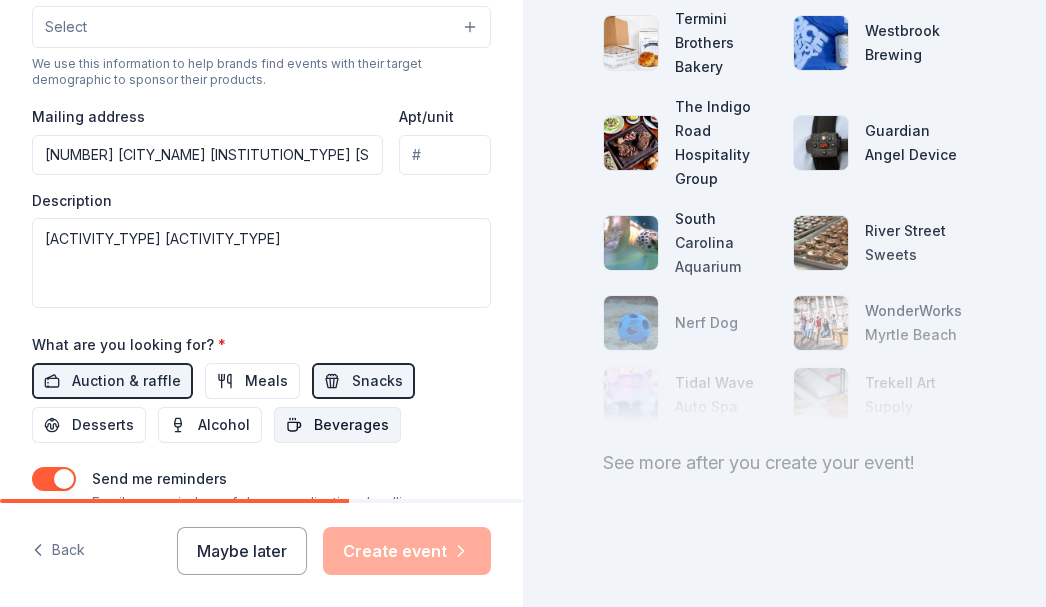 click on "Beverages" at bounding box center [351, 425] 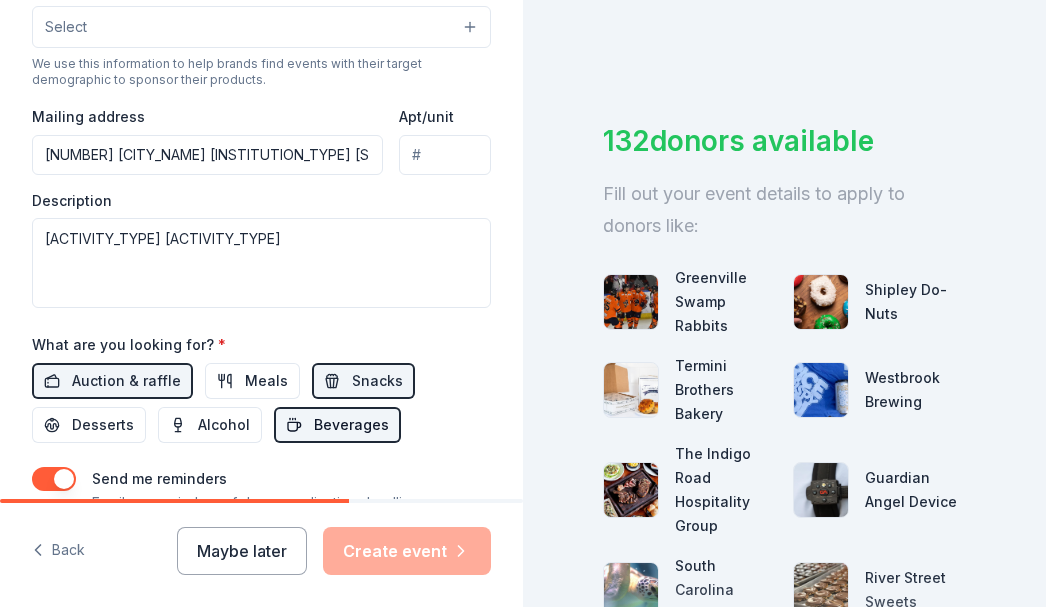 scroll, scrollTop: 402, scrollLeft: 0, axis: vertical 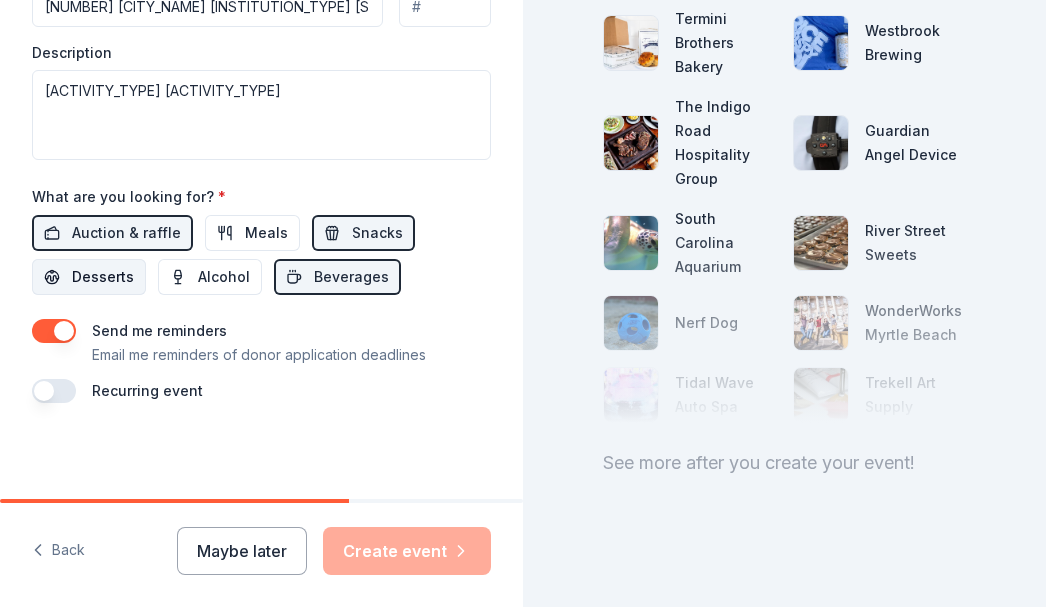 click on "Desserts" at bounding box center (103, 277) 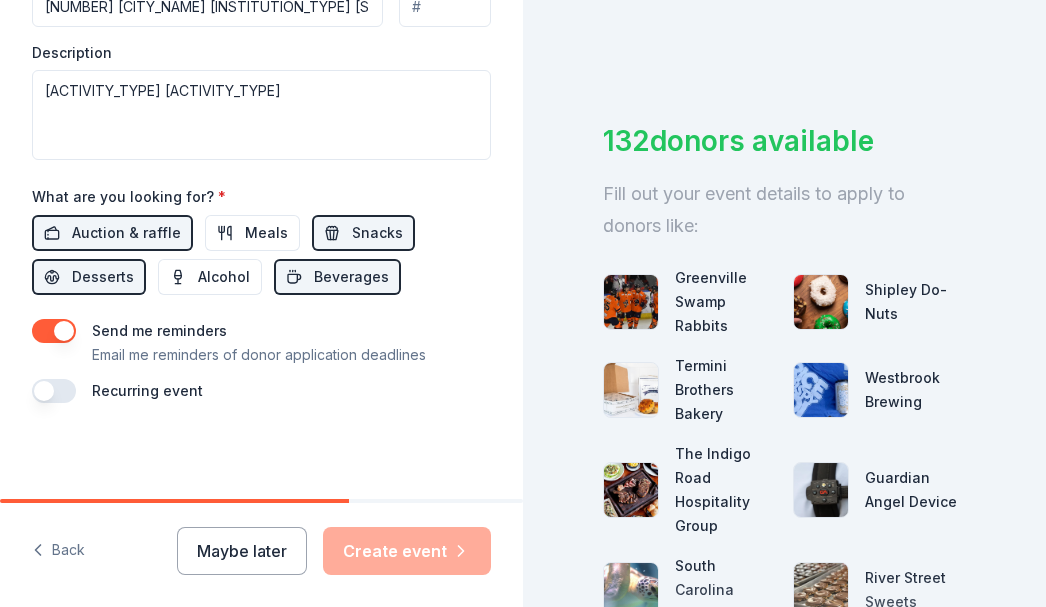 scroll, scrollTop: 402, scrollLeft: 0, axis: vertical 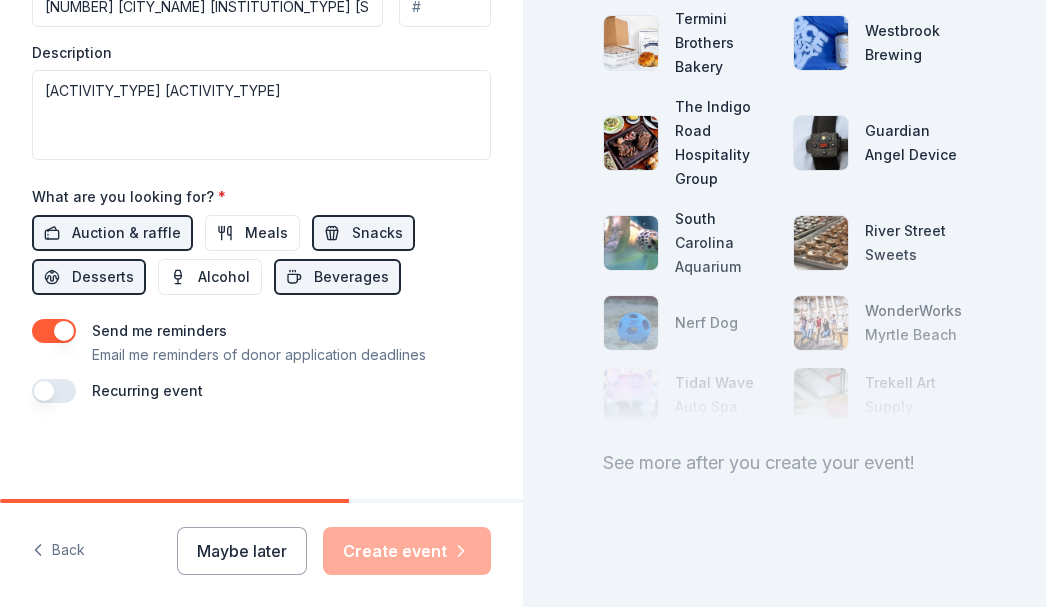 click on "Send me reminders" at bounding box center [159, 330] 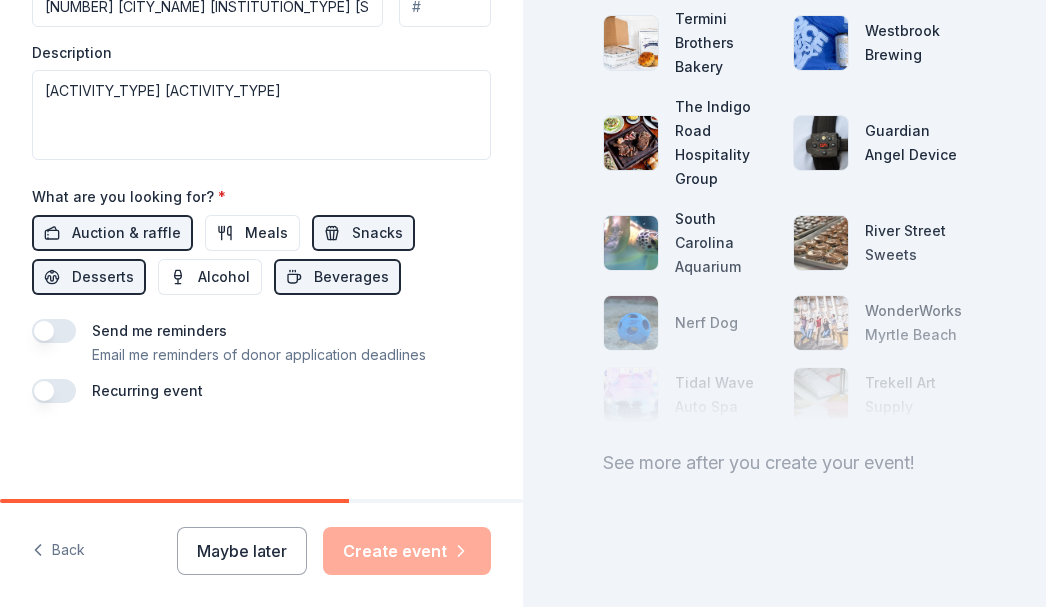 click on "Send me reminders" at bounding box center [159, 330] 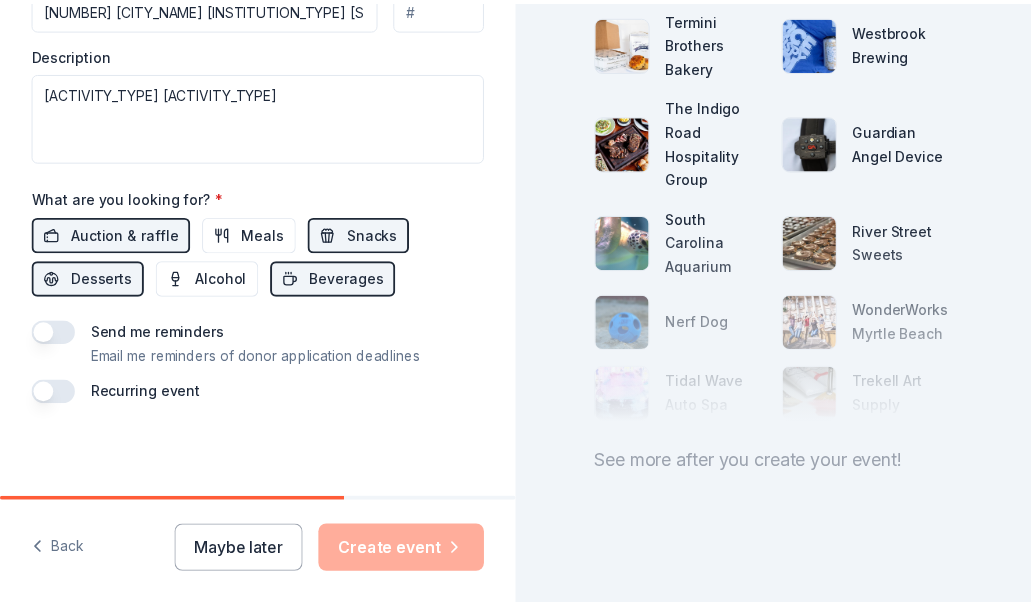 scroll, scrollTop: 888, scrollLeft: 0, axis: vertical 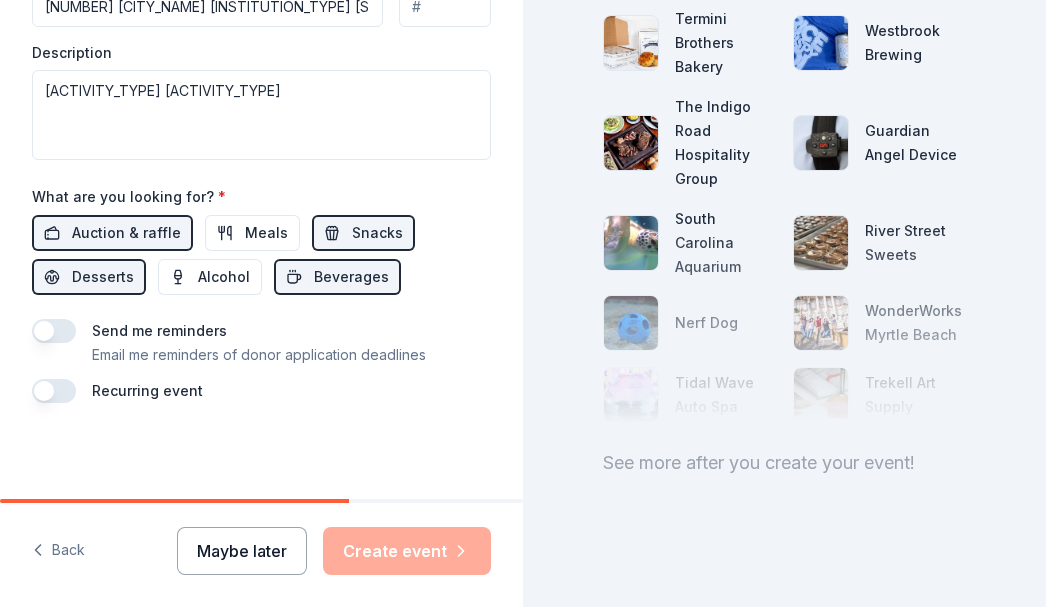 click on "Maybe later" at bounding box center (242, 551) 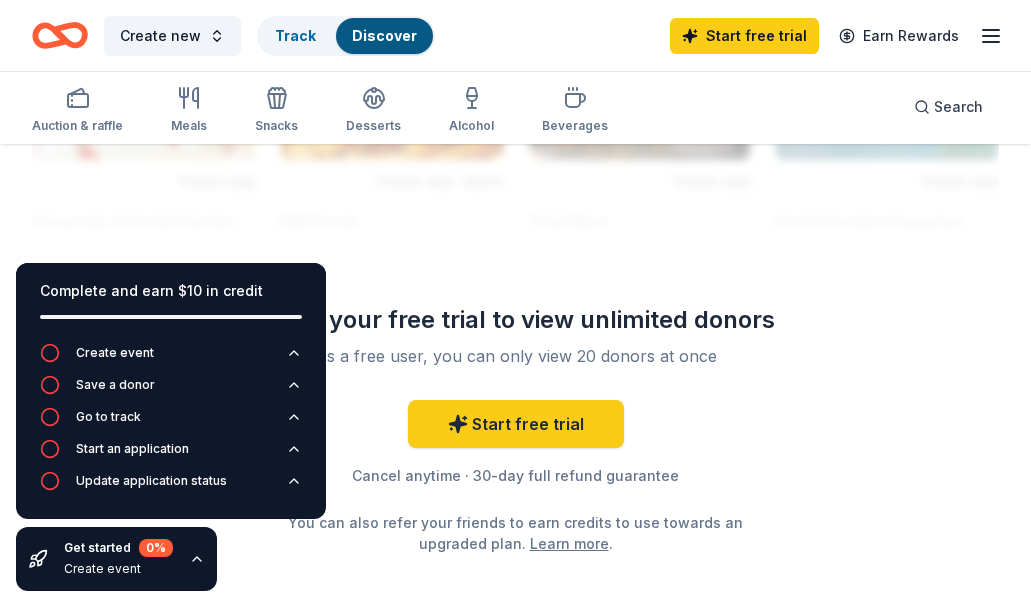 scroll, scrollTop: 2400, scrollLeft: 0, axis: vertical 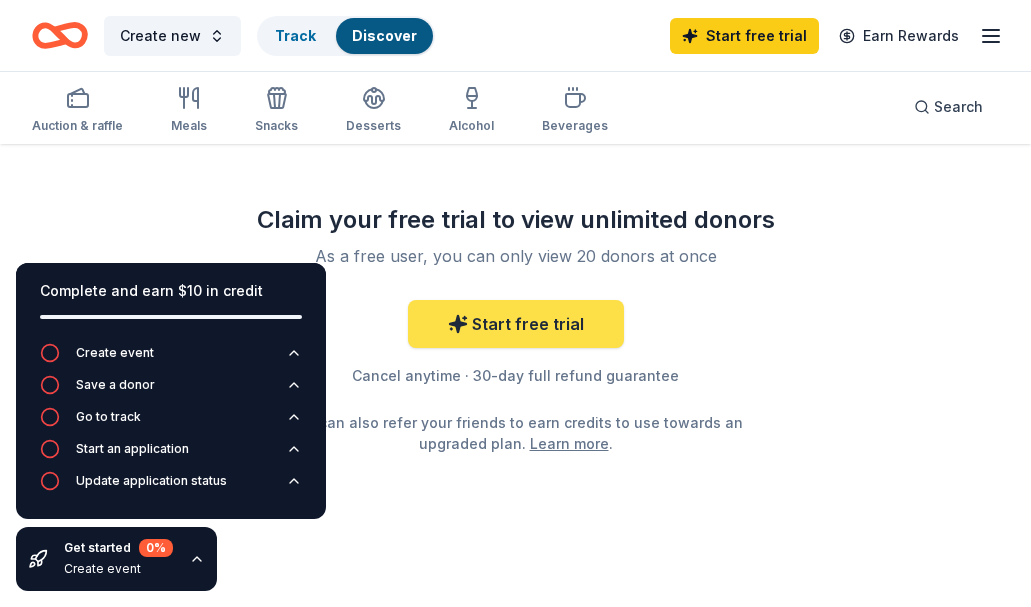 click on "Start free  trial" at bounding box center [516, 324] 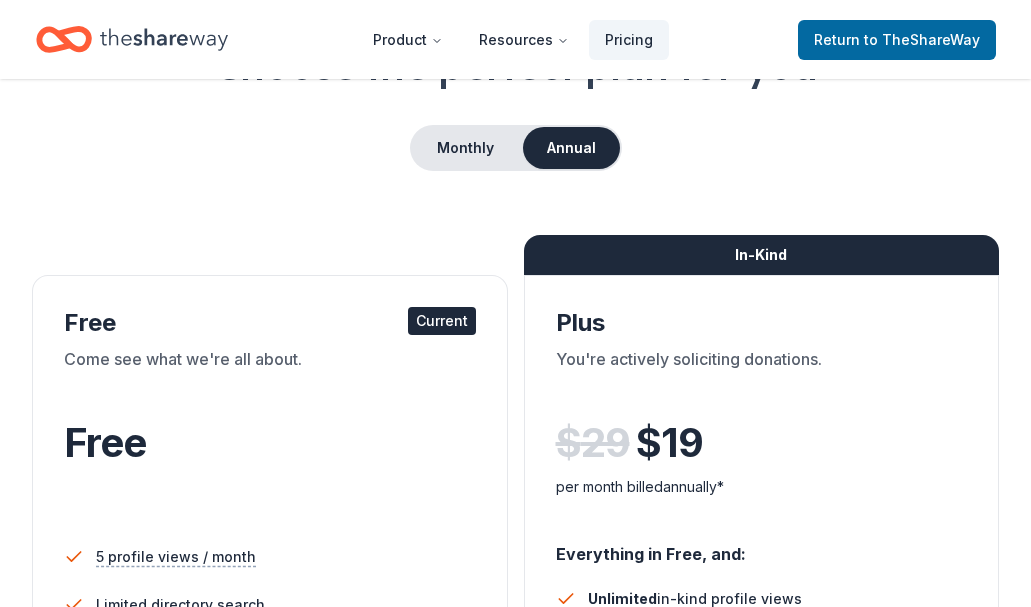scroll, scrollTop: 200, scrollLeft: 0, axis: vertical 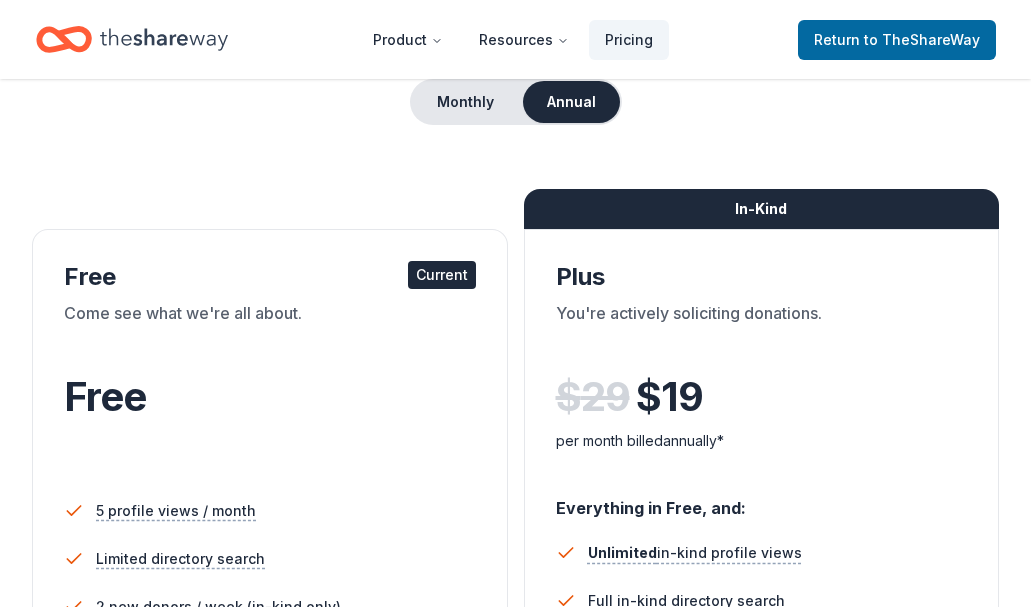click on "Current" at bounding box center (442, 275) 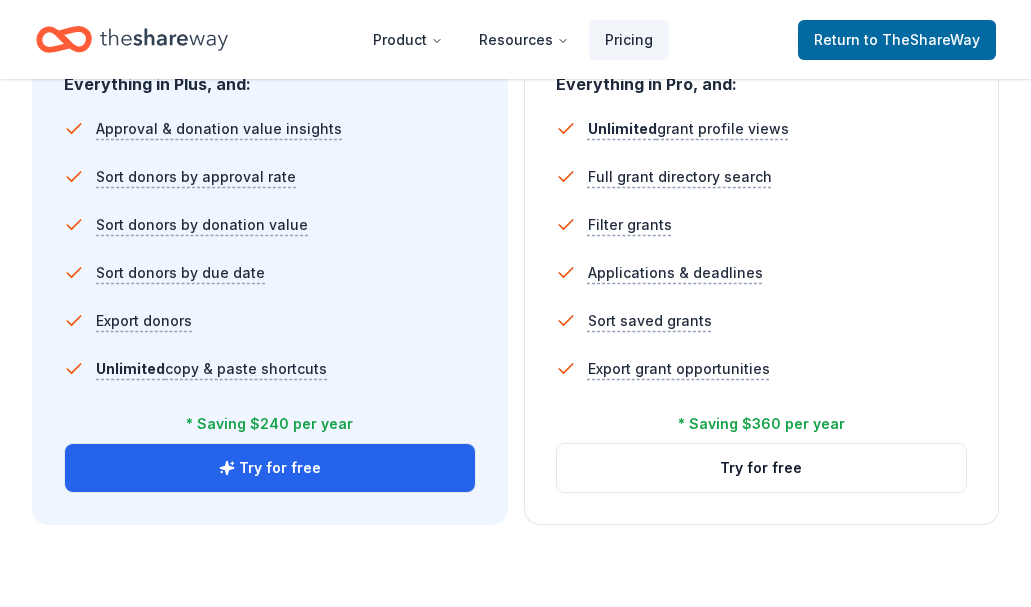 scroll, scrollTop: 1500, scrollLeft: 0, axis: vertical 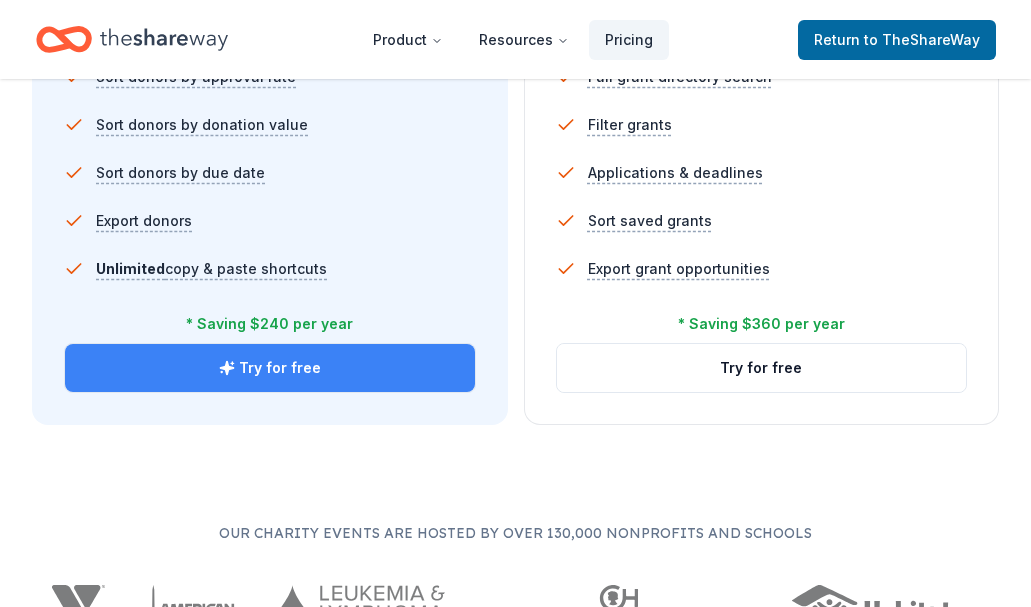 click on "Try for free" at bounding box center (270, 368) 